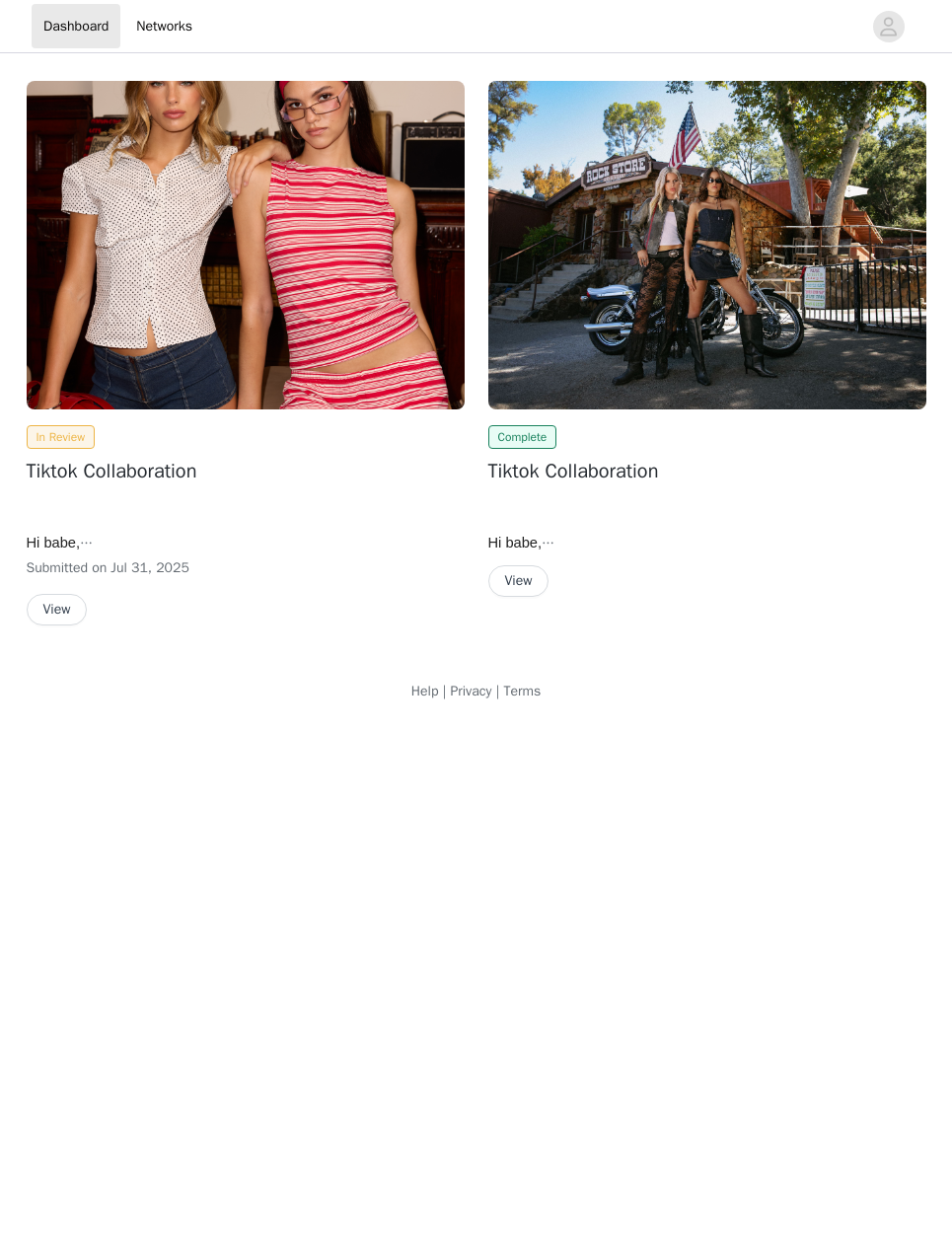 scroll, scrollTop: 0, scrollLeft: 0, axis: both 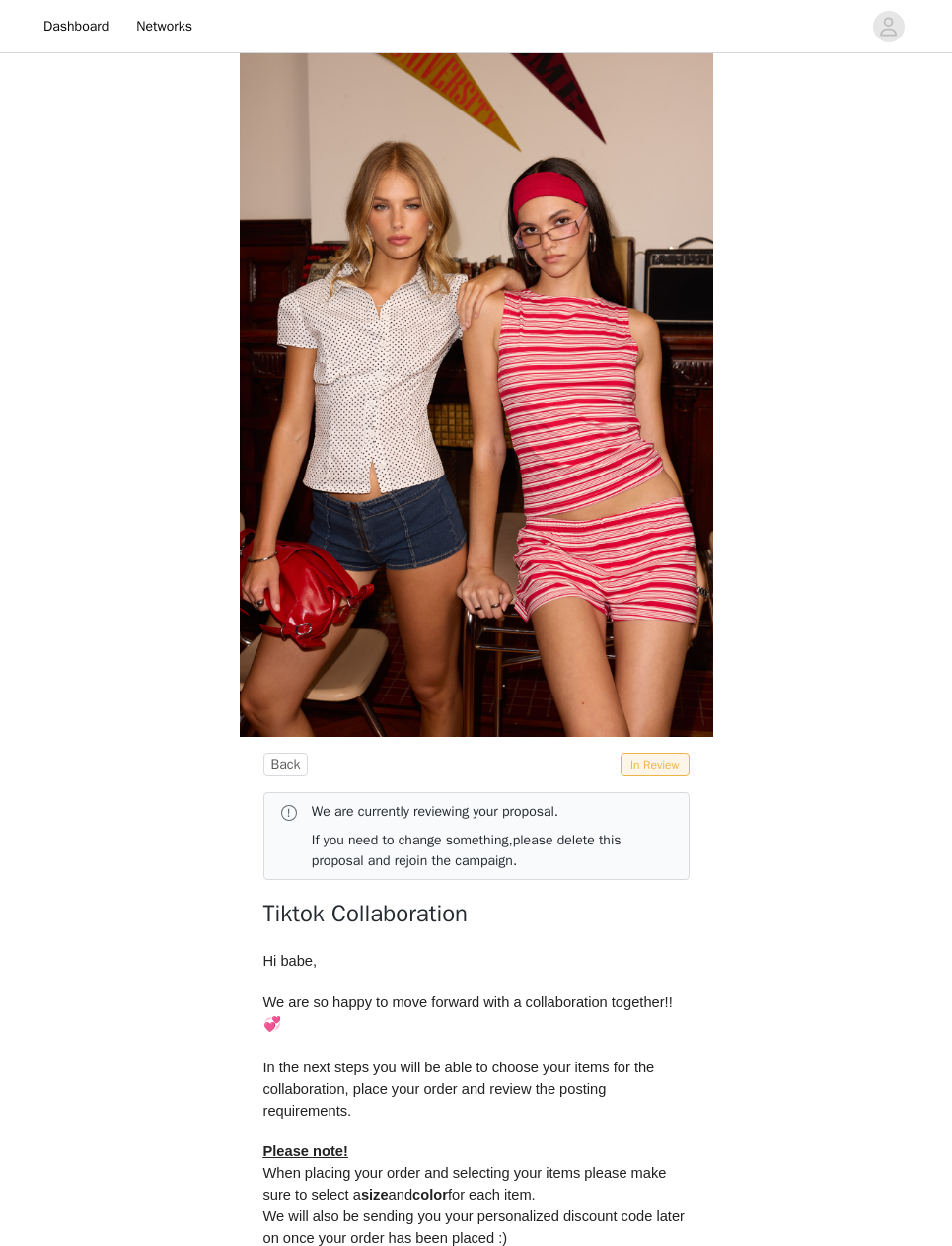 click on "In Review" at bounding box center [655, 765] 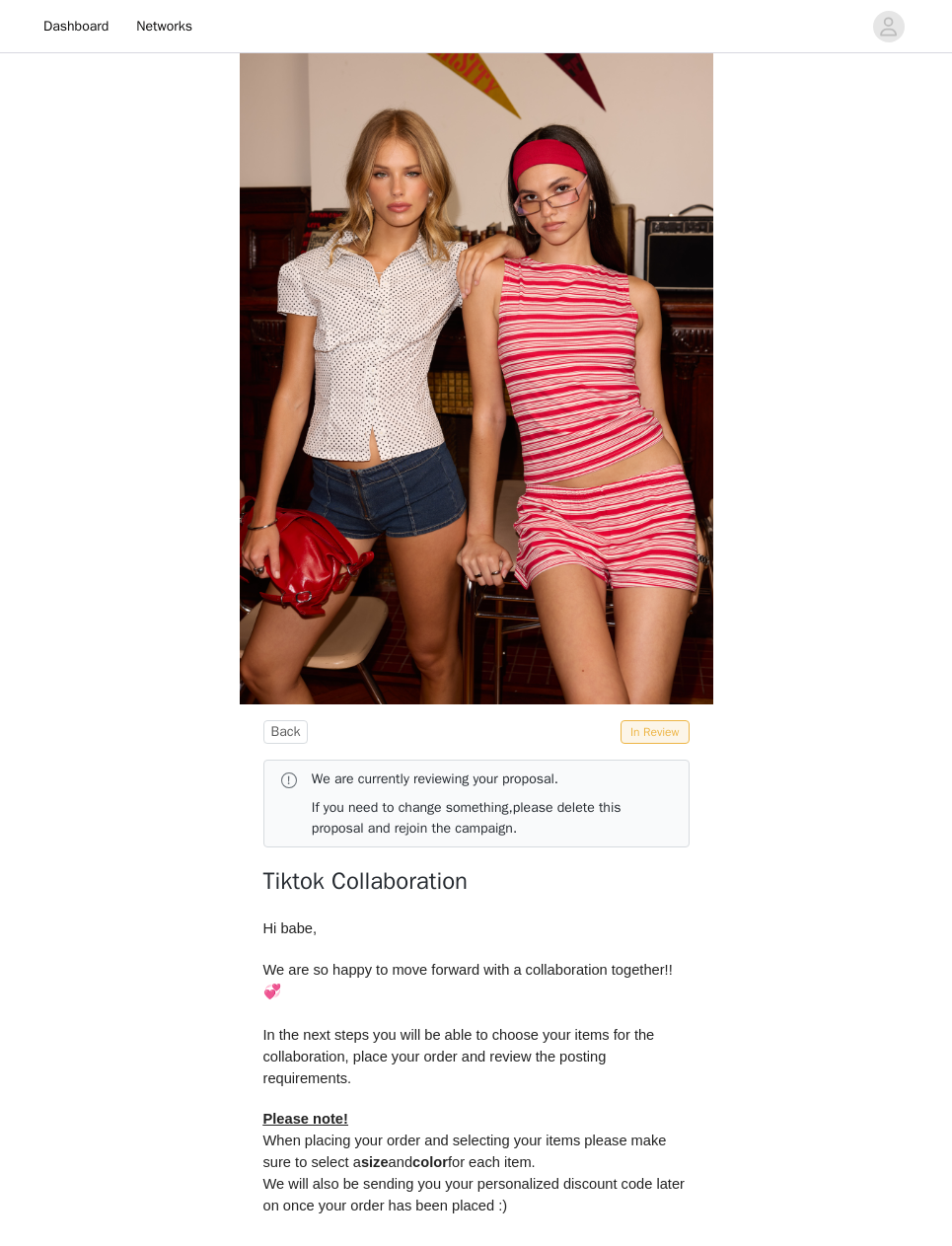 scroll, scrollTop: 0, scrollLeft: 0, axis: both 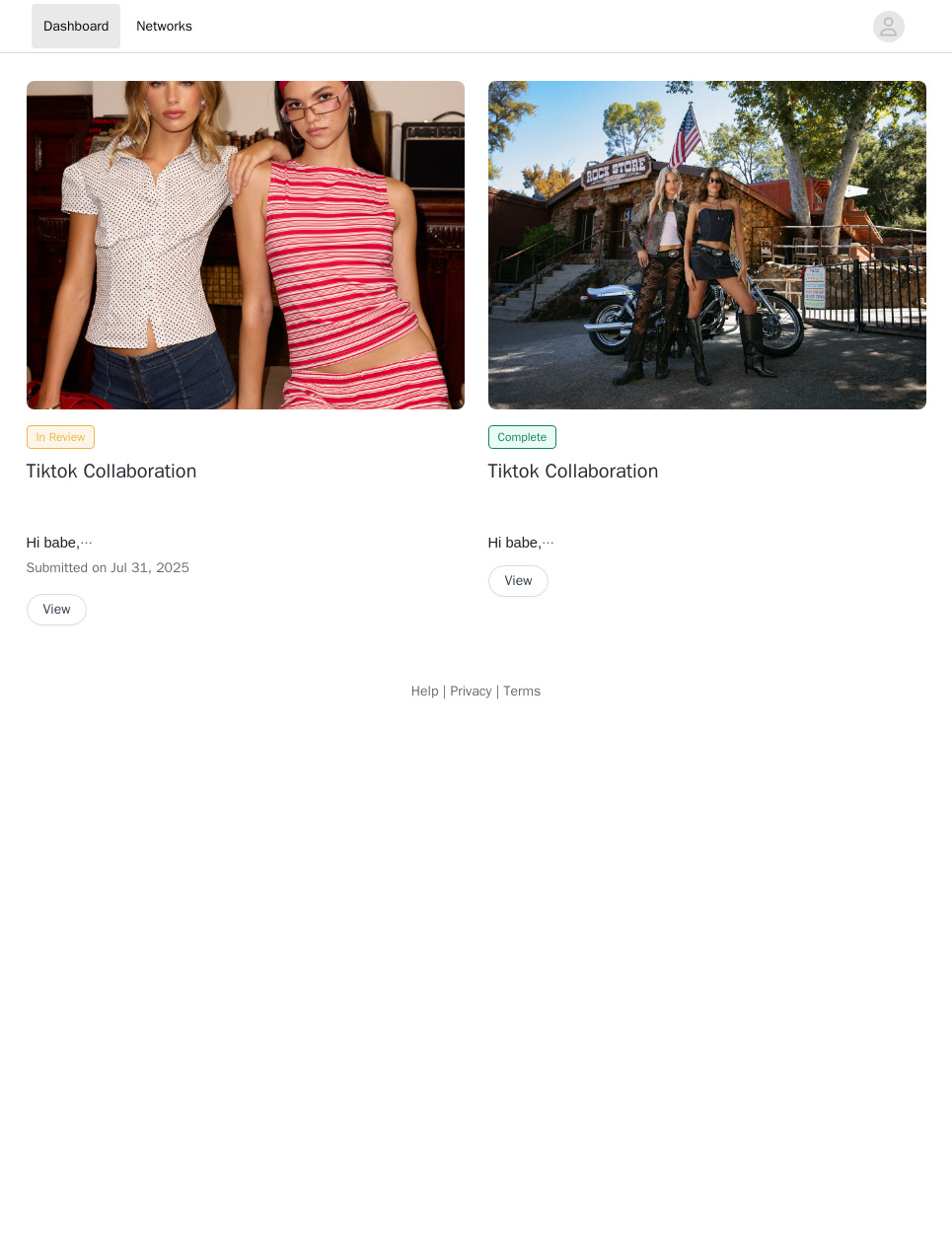 click at bounding box center (707, 245) 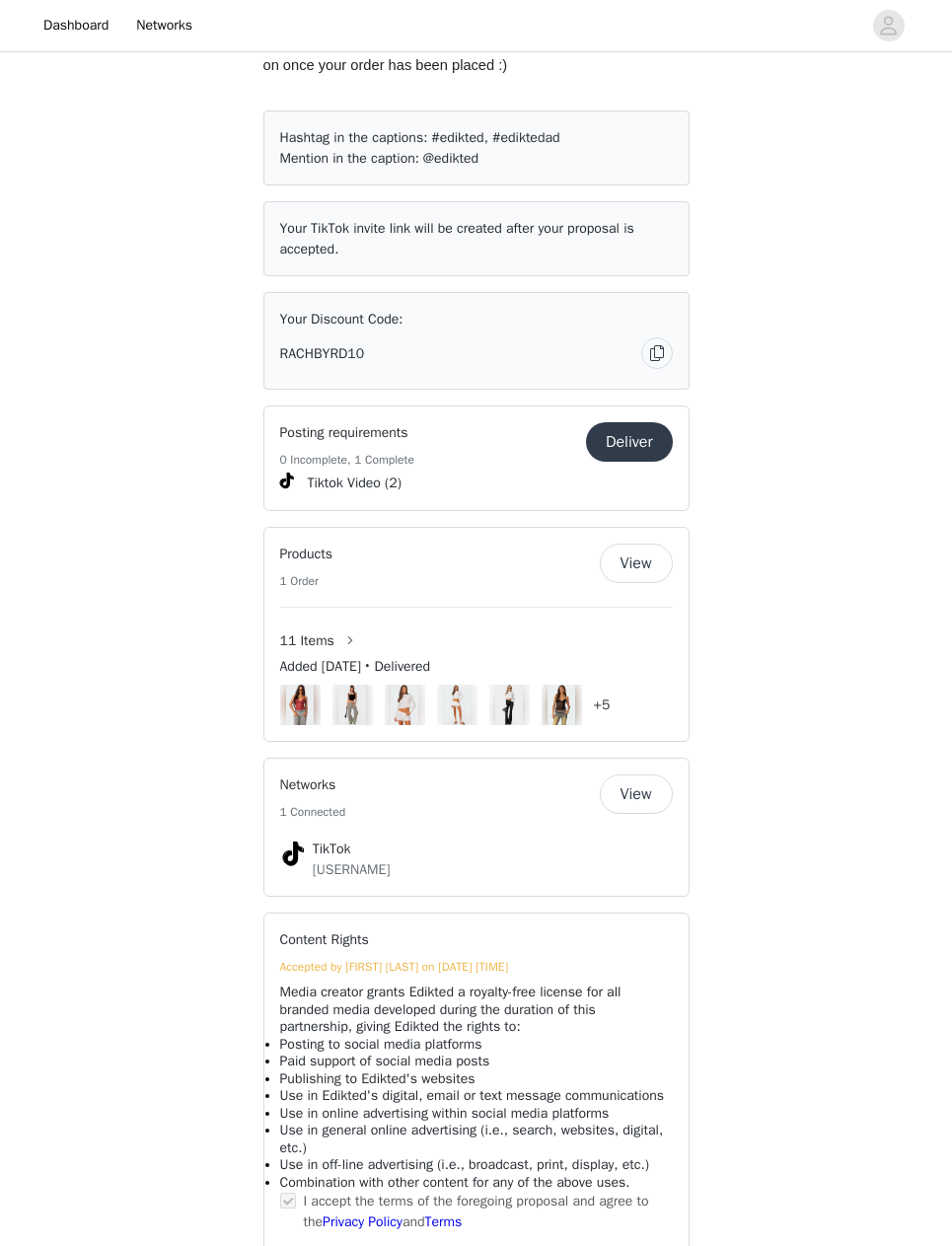 scroll, scrollTop: 765, scrollLeft: 0, axis: vertical 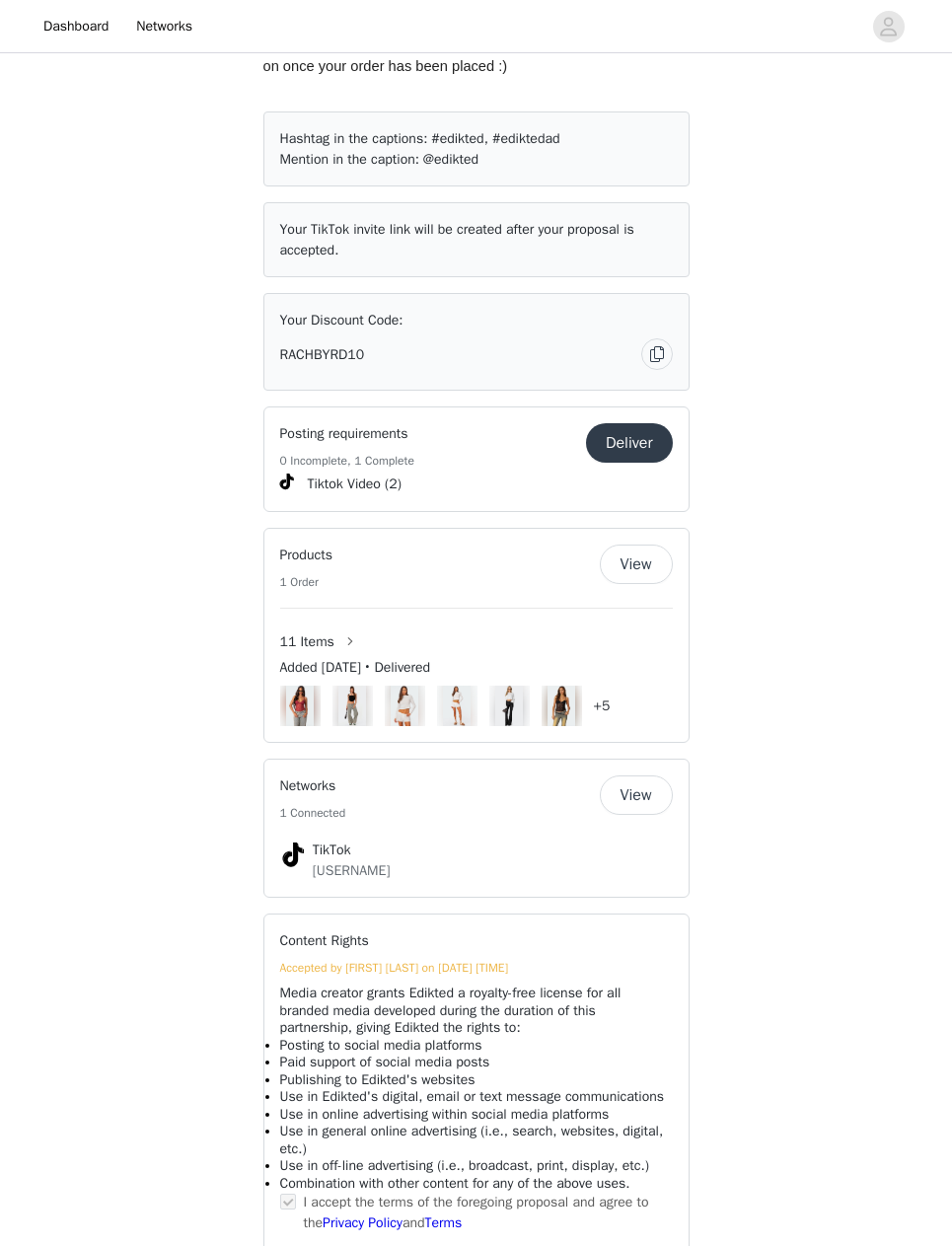 click on "View" at bounding box center [636, 564] 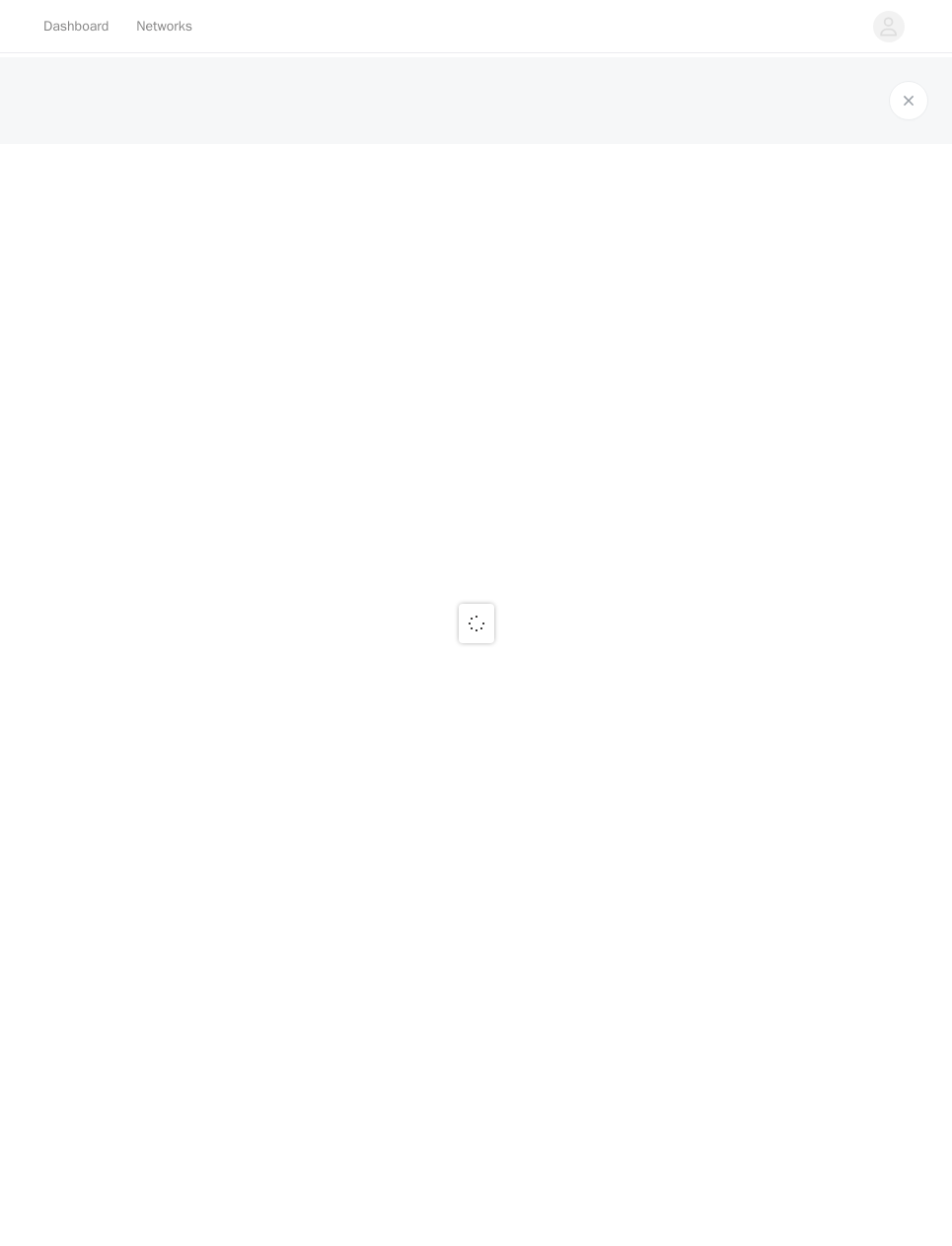 scroll, scrollTop: 0, scrollLeft: 0, axis: both 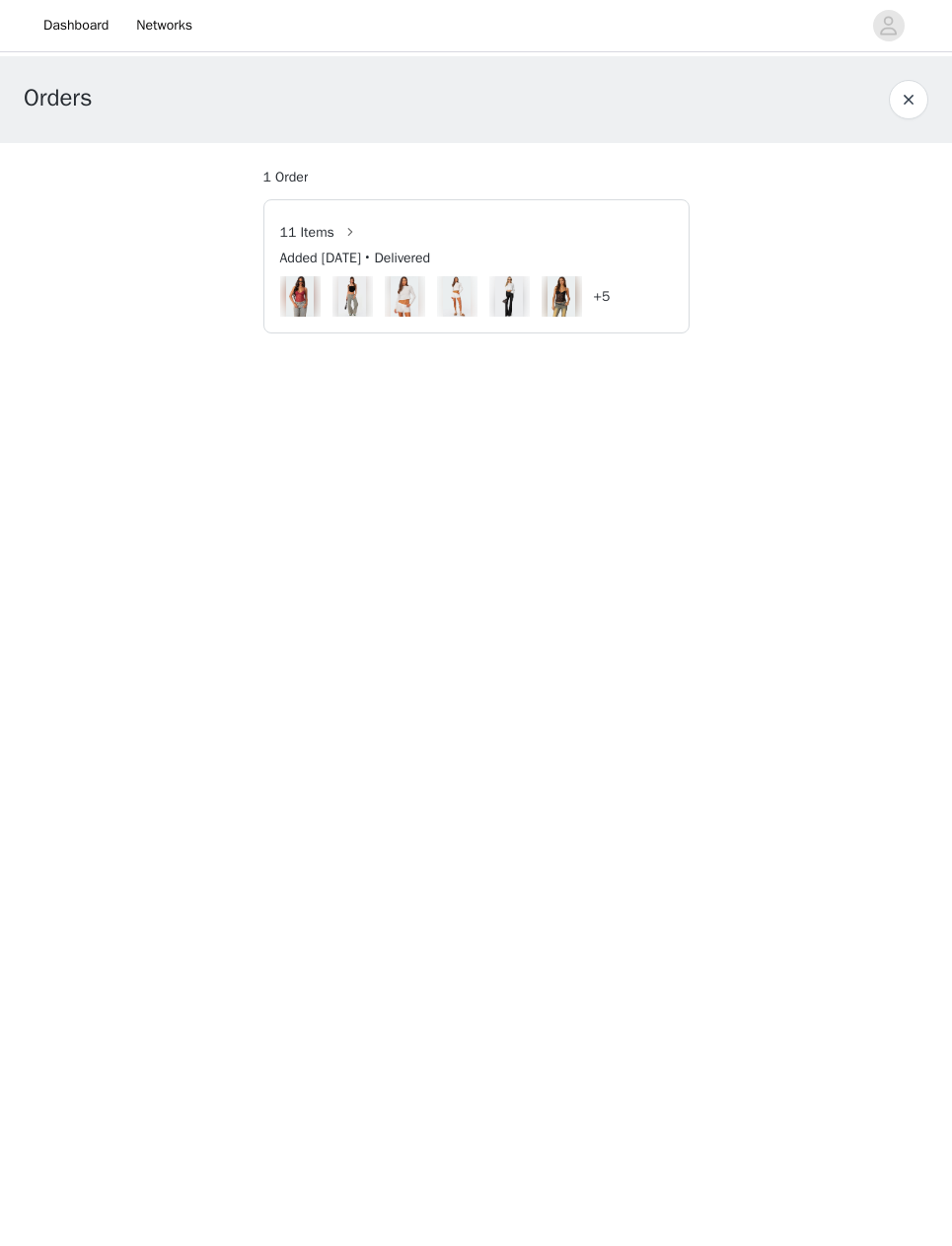 click on "11 Items           Added Dec 10, 2023 • Delivered                     +5" at bounding box center (476, 267) 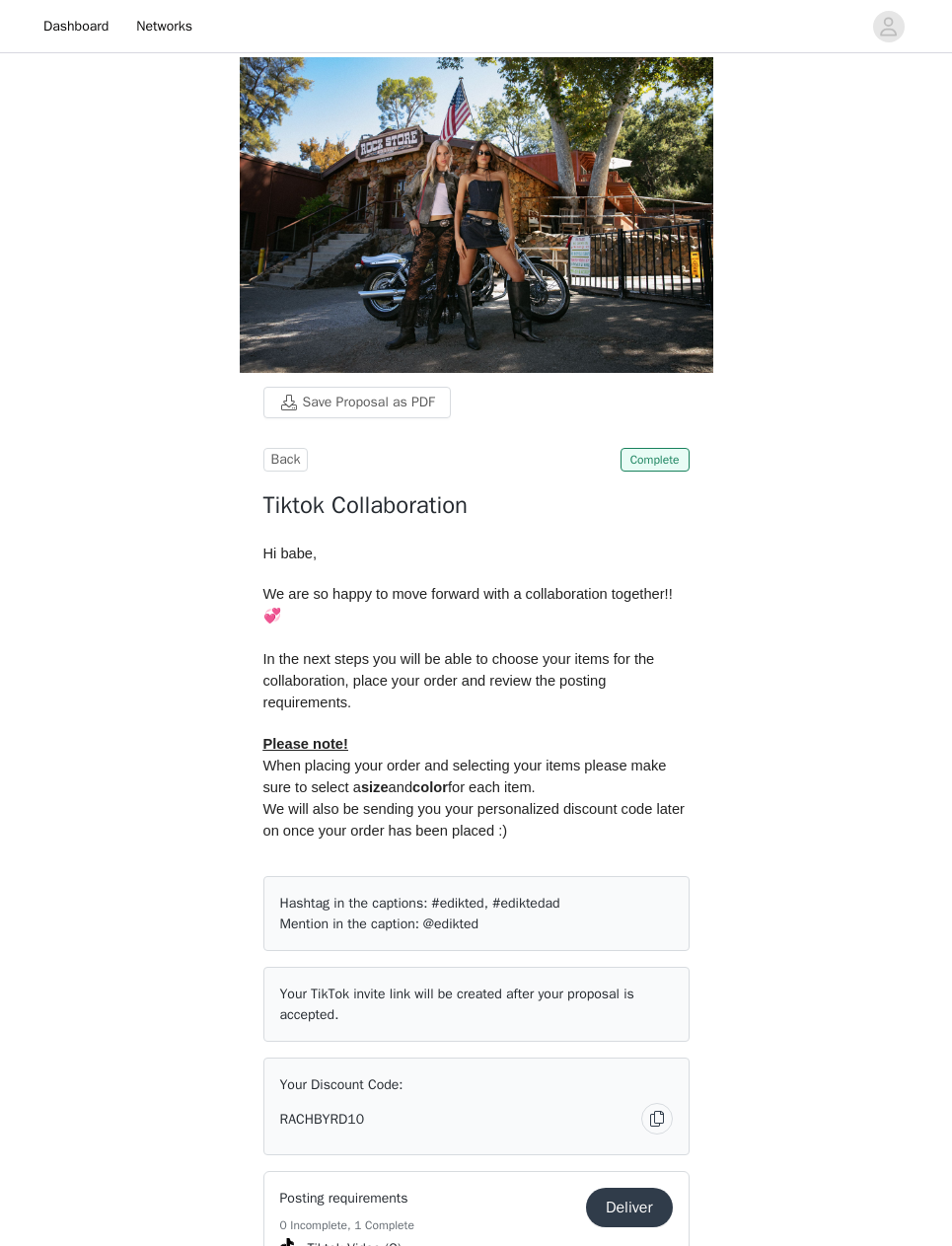scroll, scrollTop: 0, scrollLeft: 0, axis: both 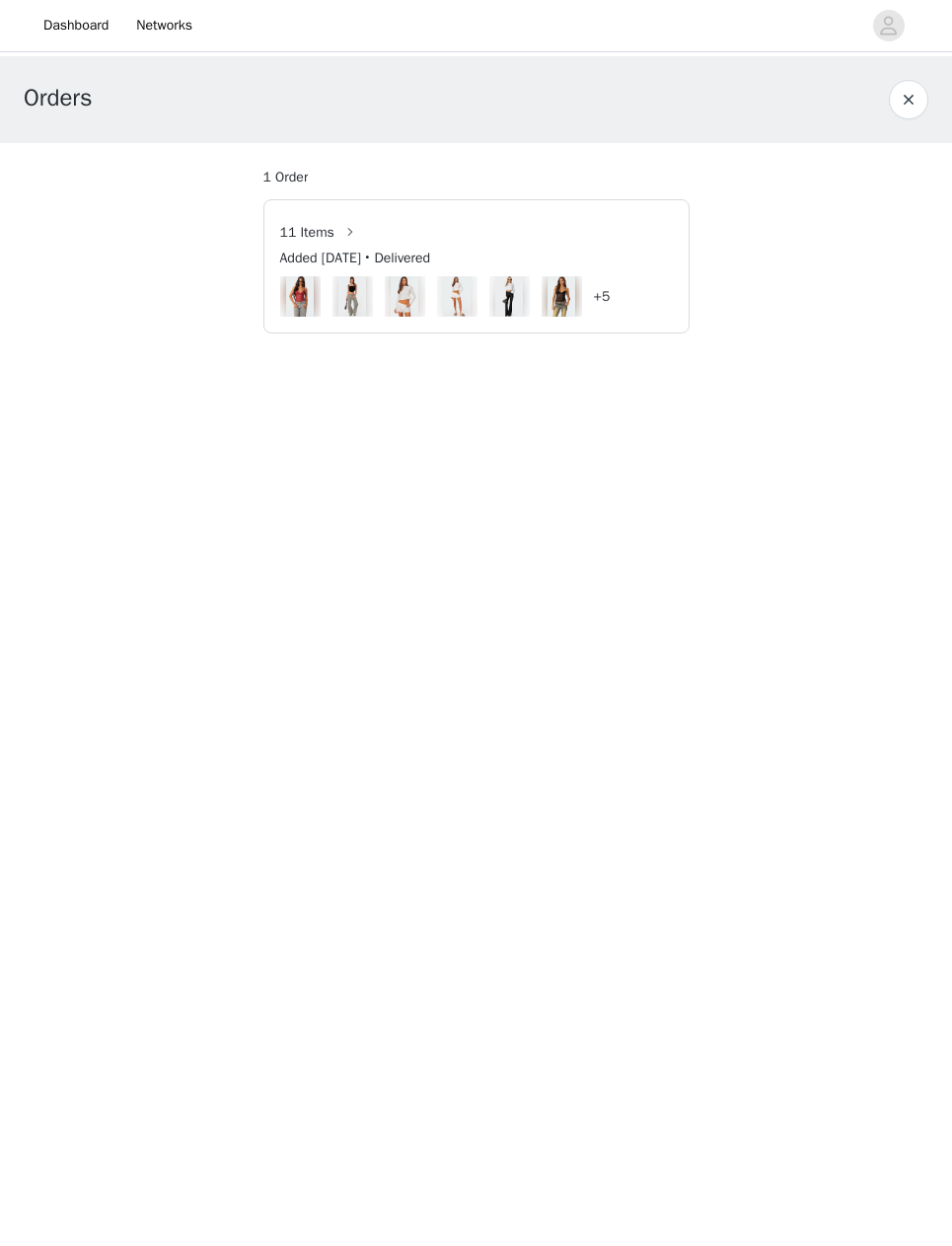 click on "Networks" at bounding box center (164, 26) 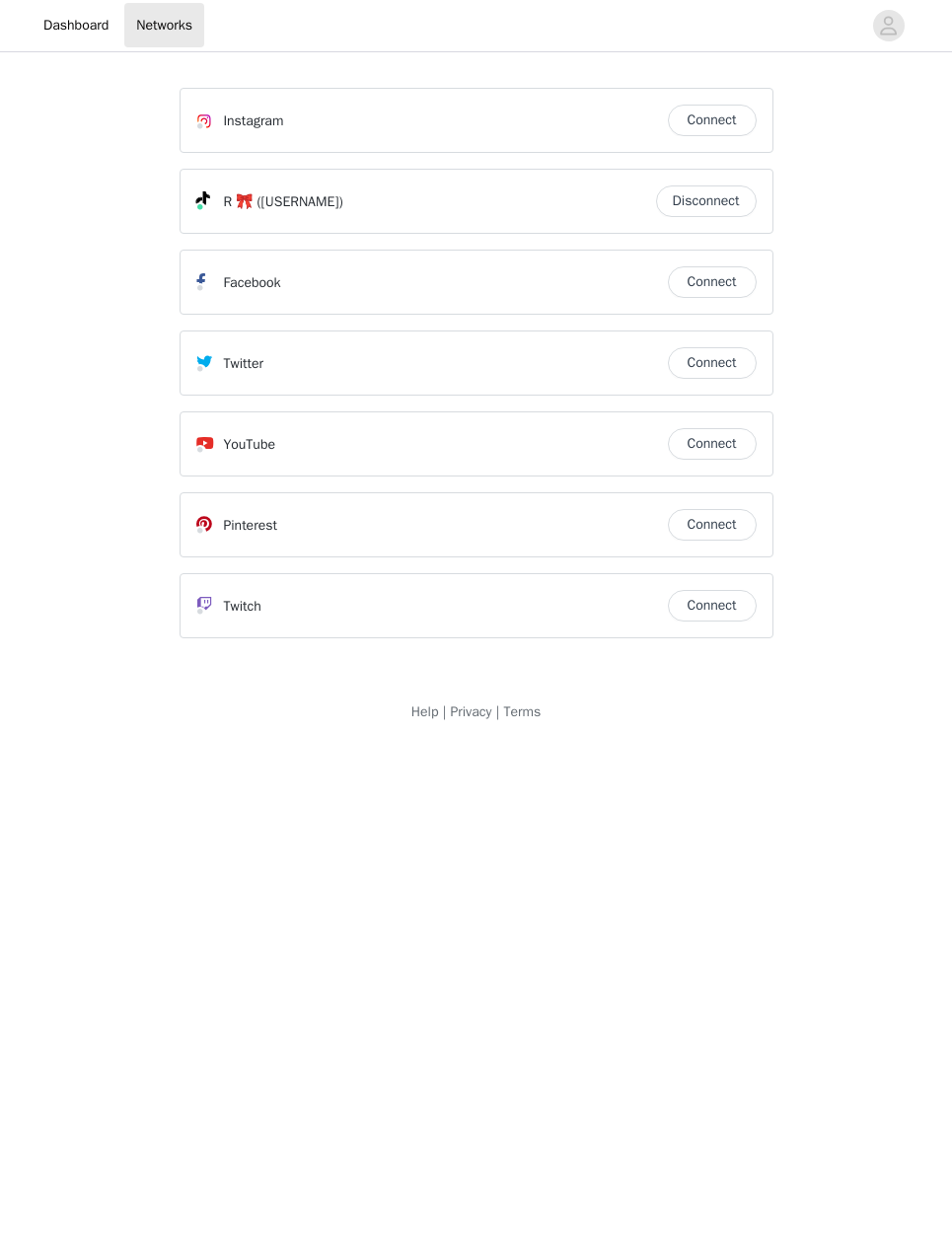 click on "Dashboard" at bounding box center [76, 26] 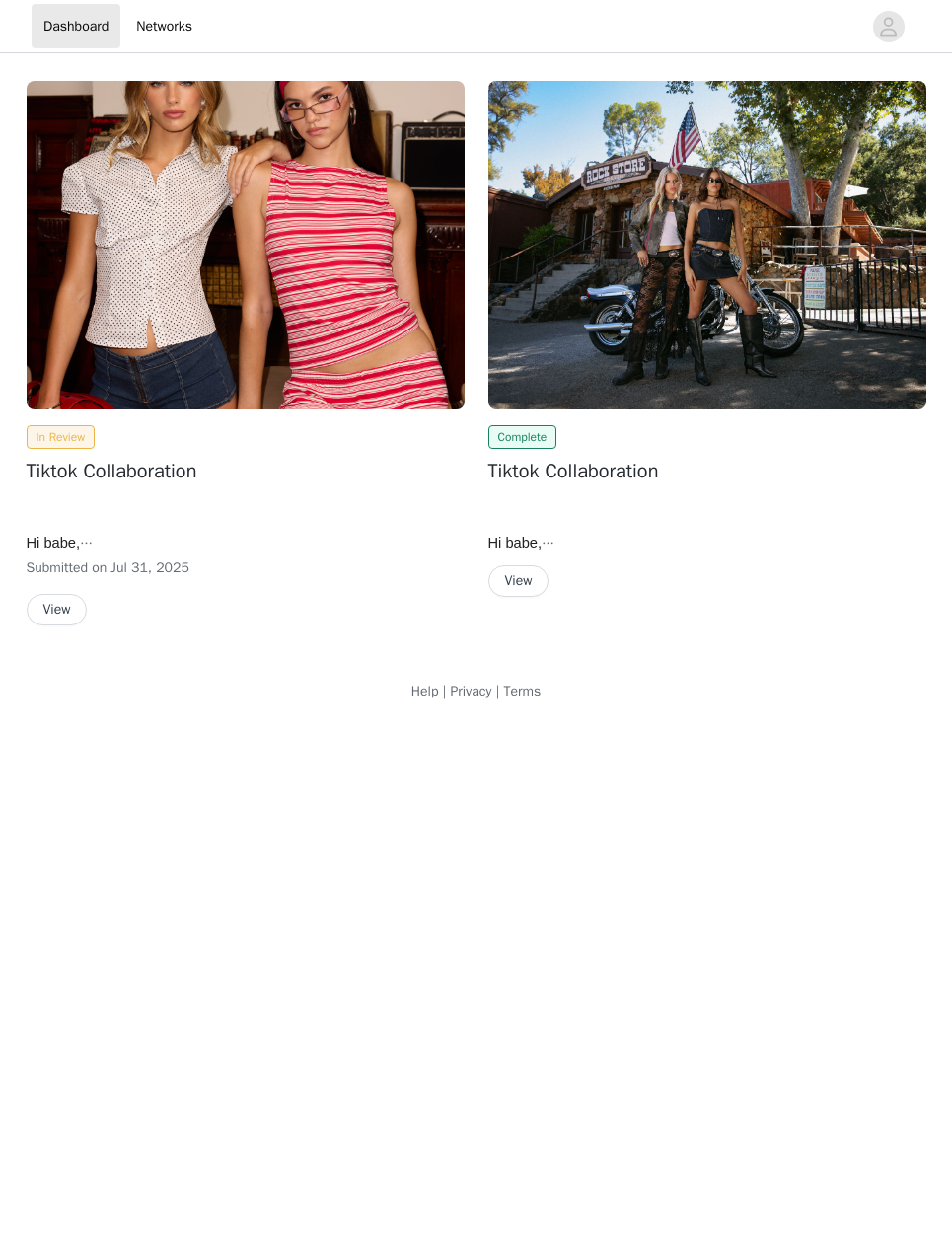 scroll, scrollTop: 0, scrollLeft: 0, axis: both 